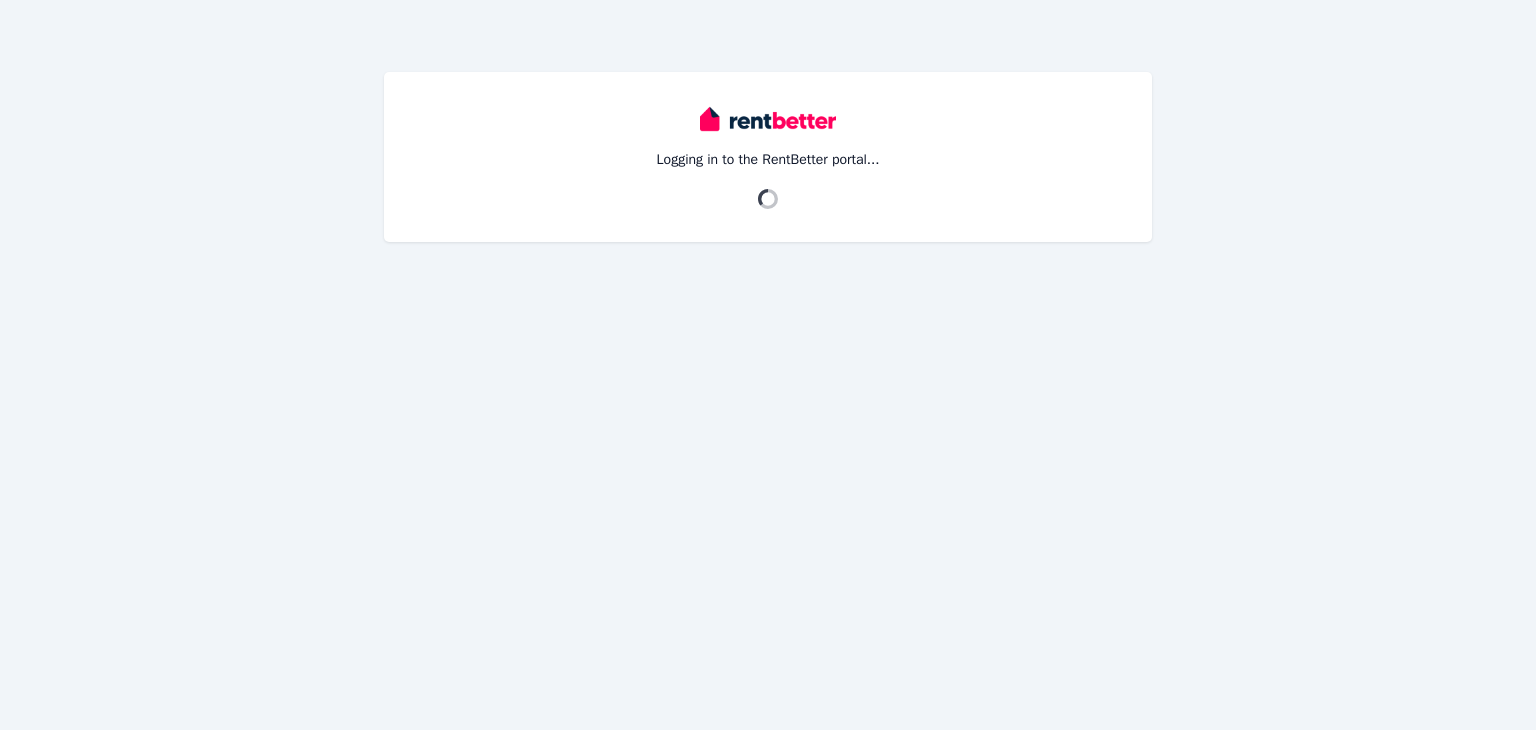 scroll, scrollTop: 0, scrollLeft: 0, axis: both 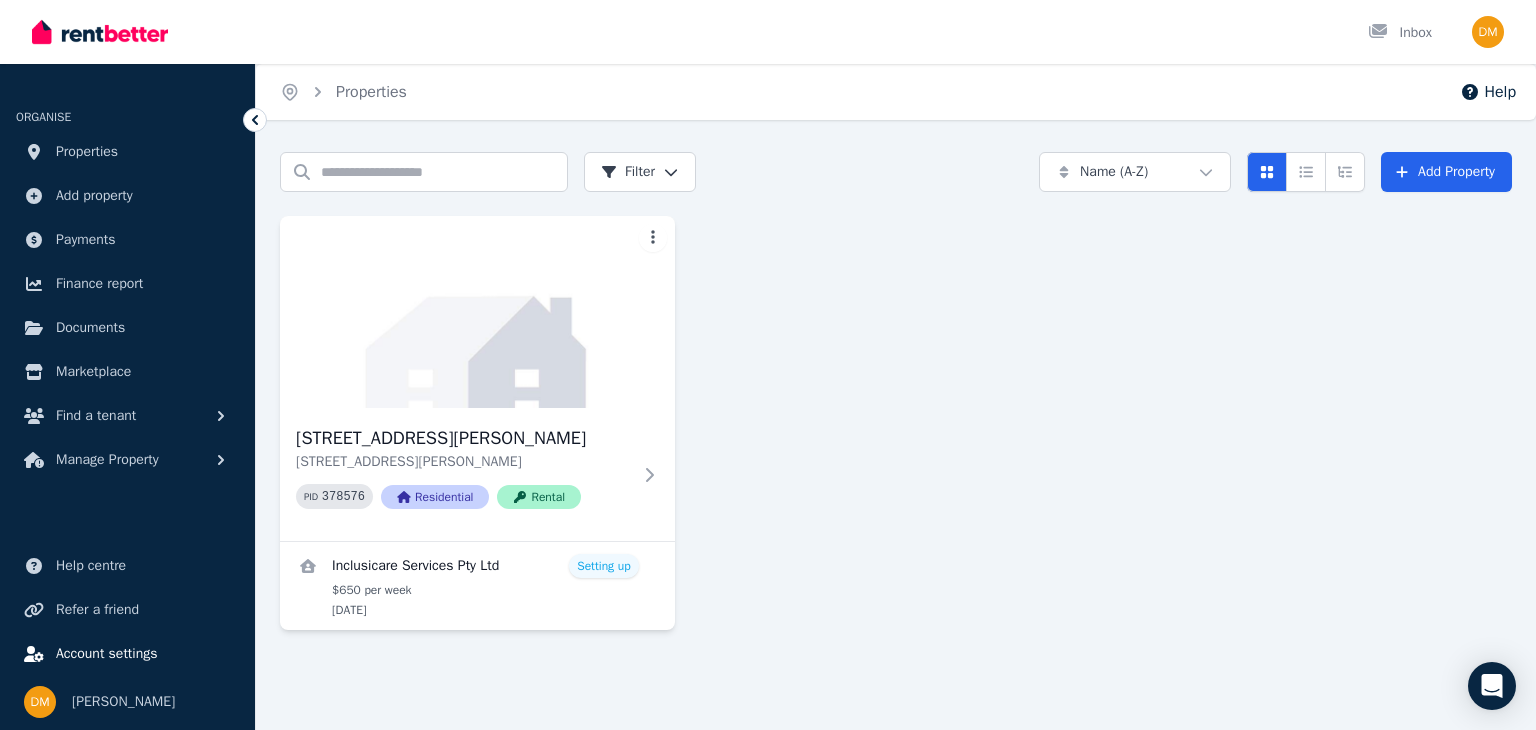 click on "Account settings" at bounding box center [107, 654] 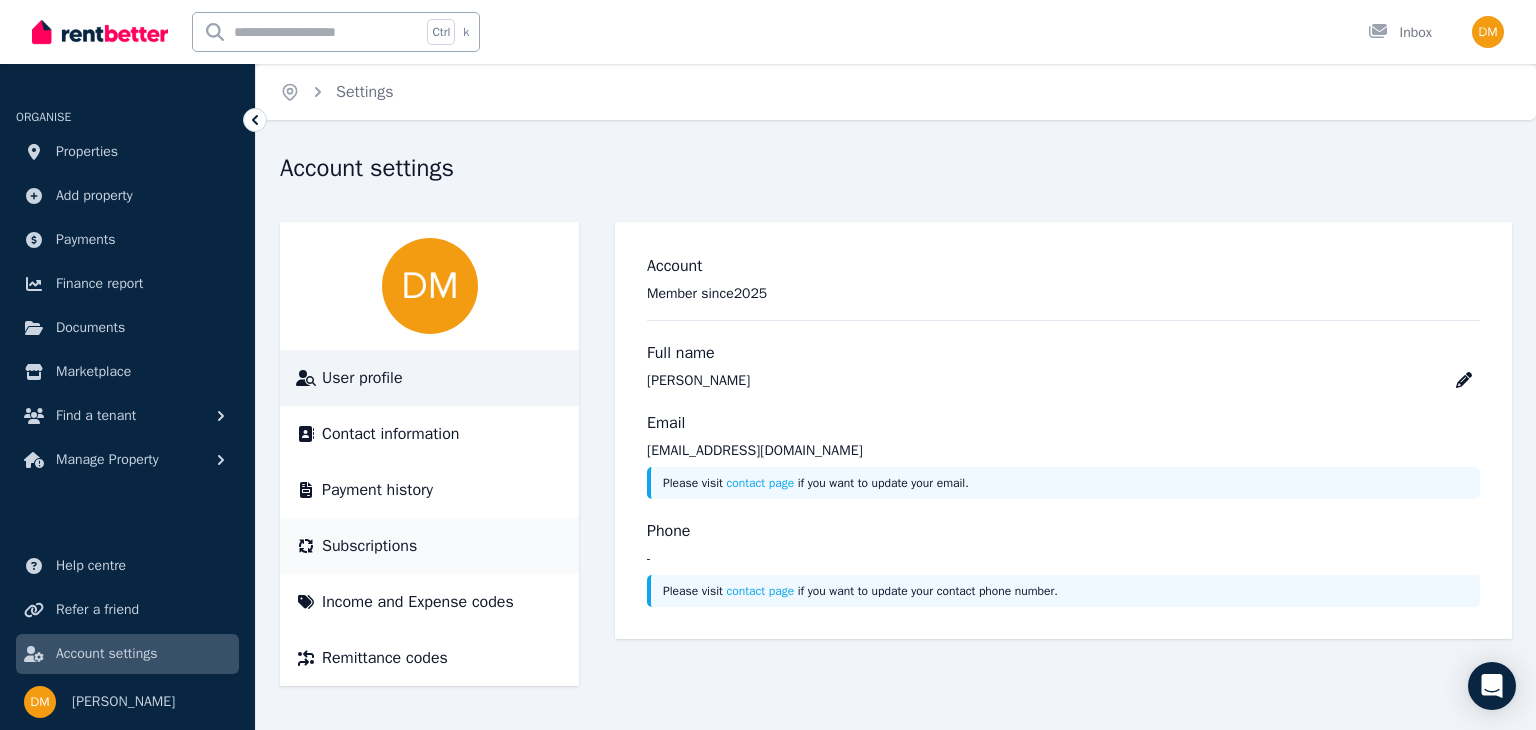 click on "Subscriptions" at bounding box center [369, 546] 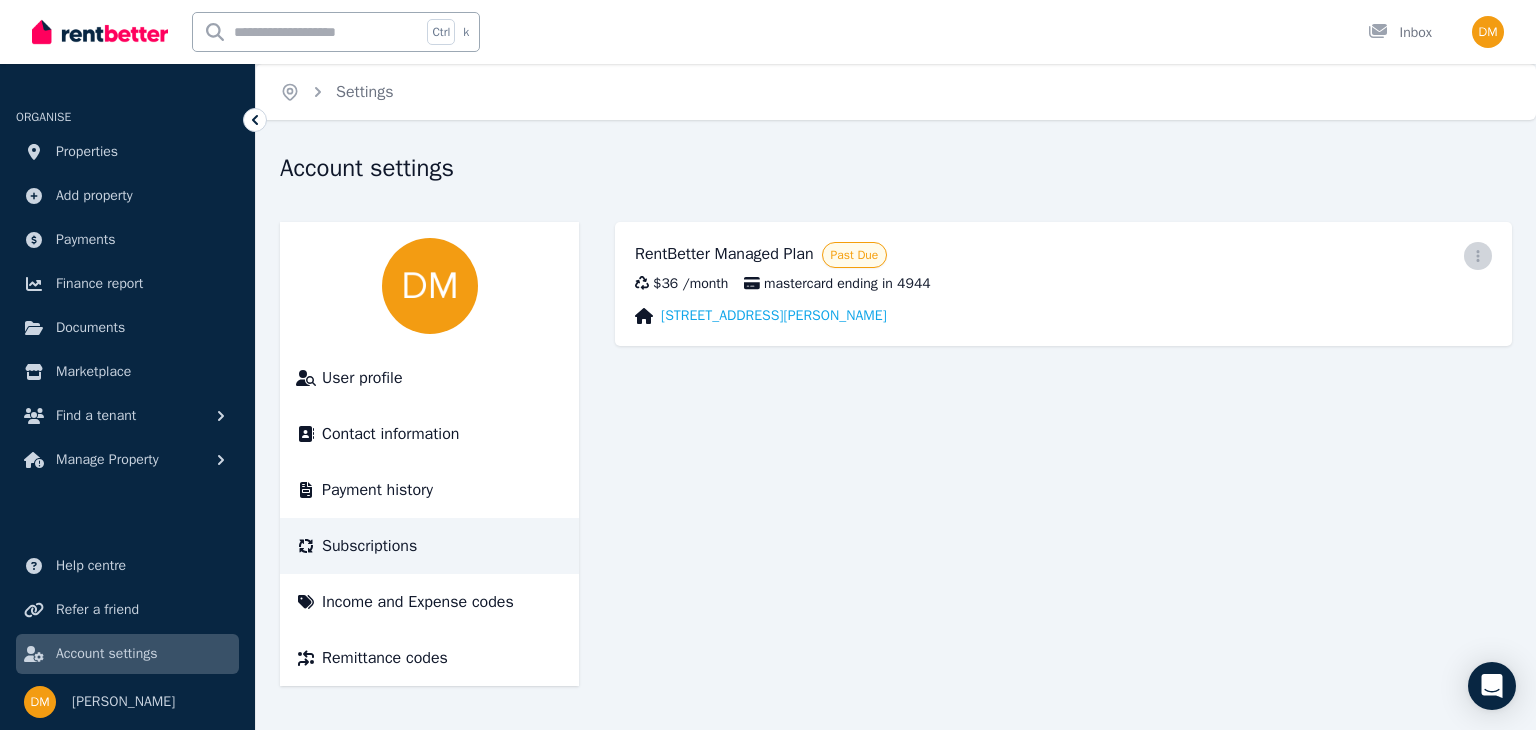 click 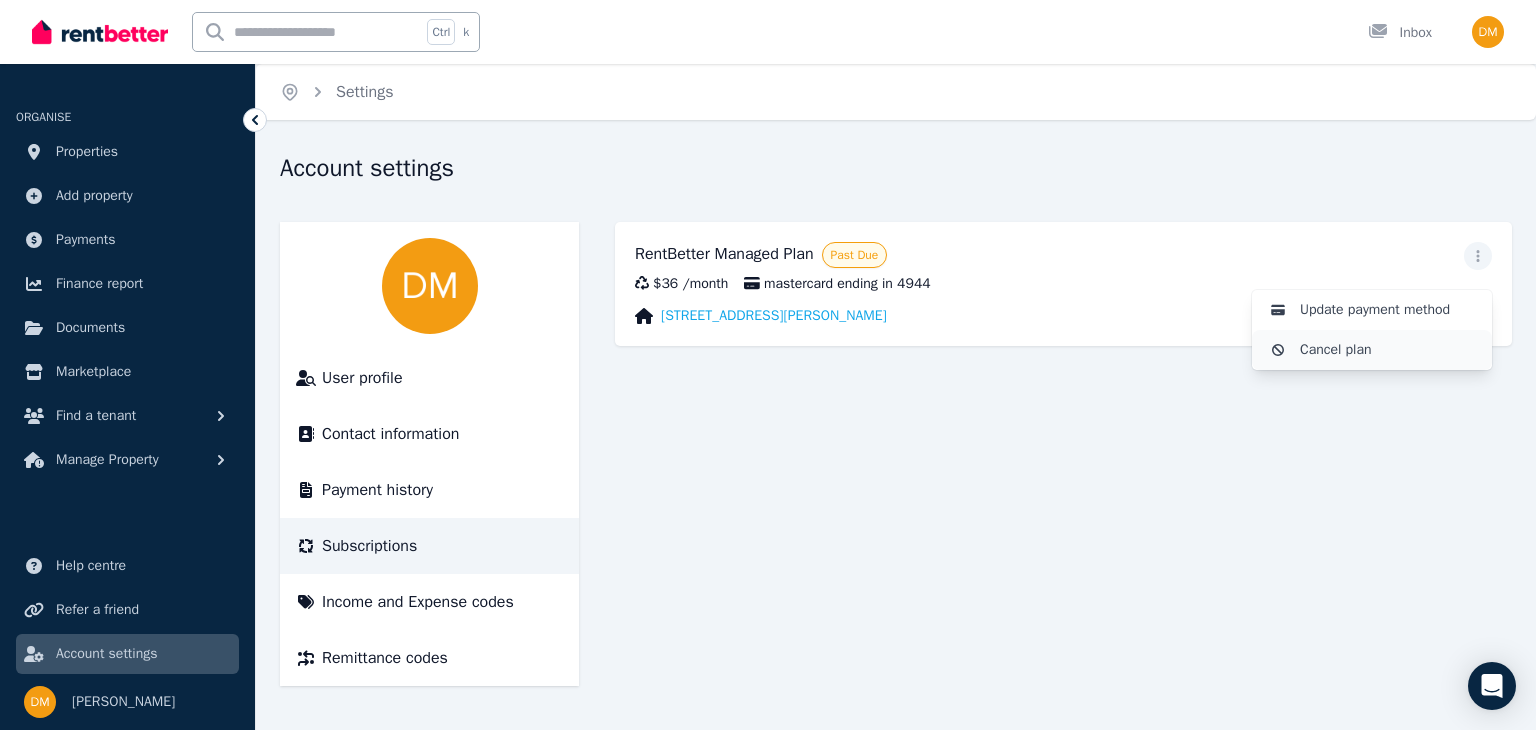 click on "Cancel plan" at bounding box center (1388, 350) 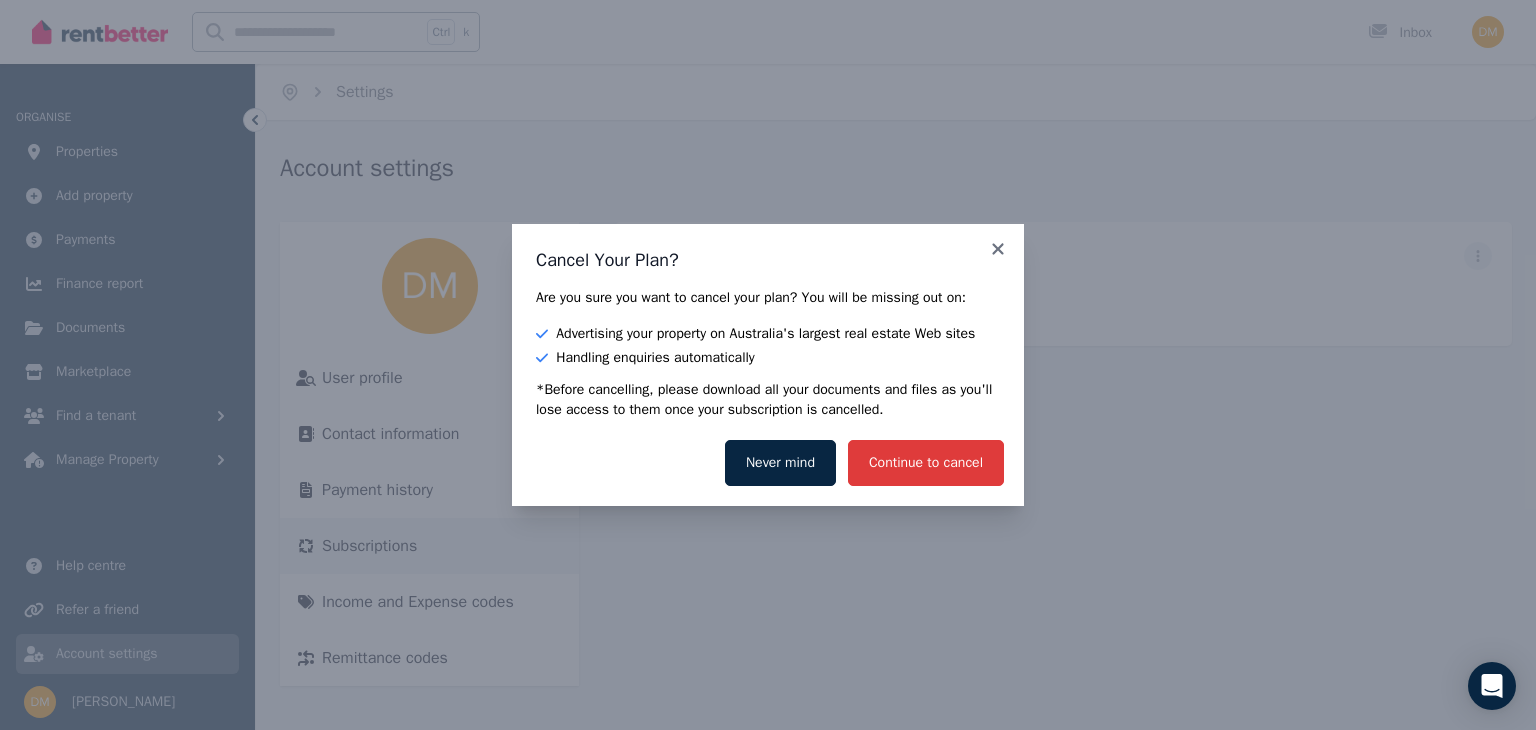 click on "Continue to cancel" at bounding box center (926, 463) 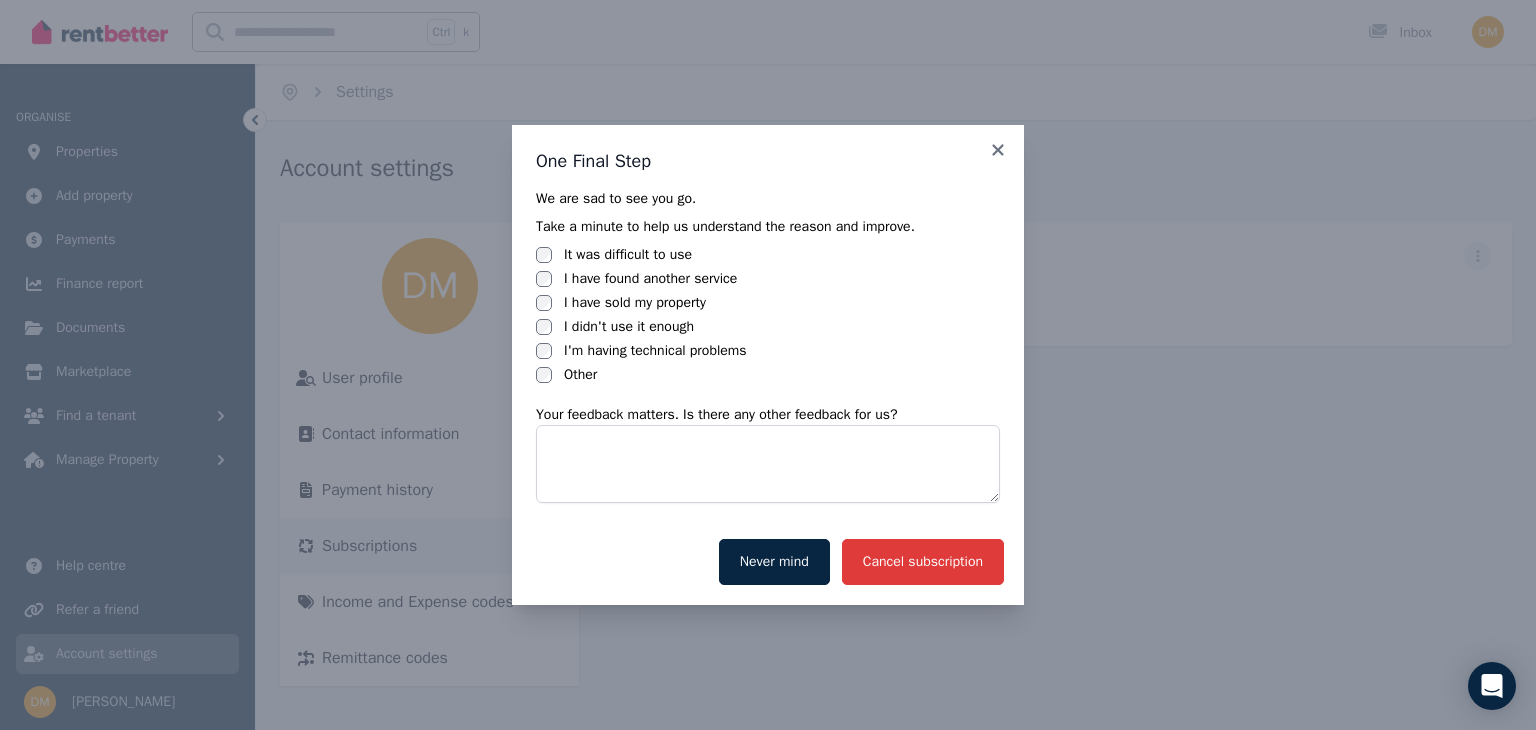 click on "Cancel subscription" at bounding box center [923, 562] 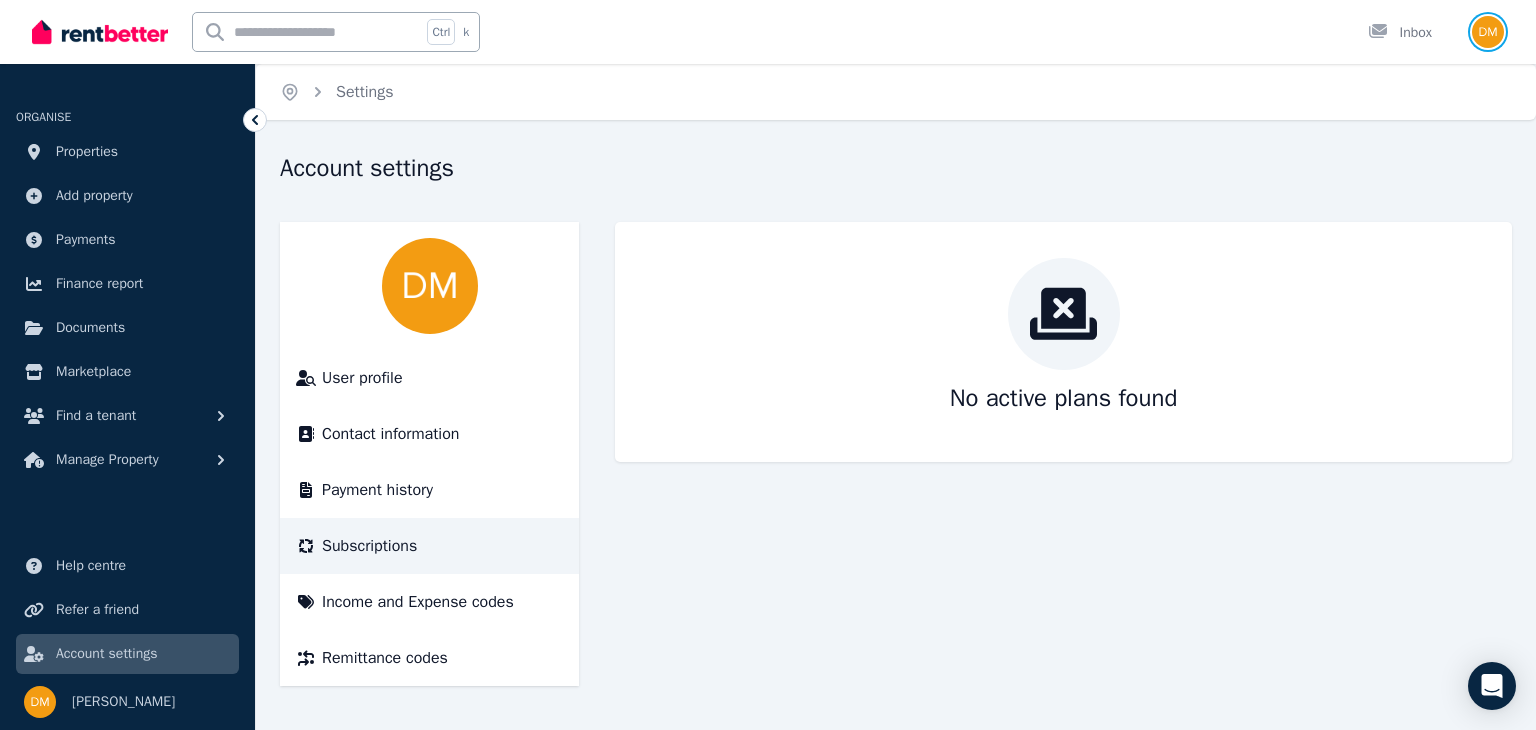 click at bounding box center [1488, 32] 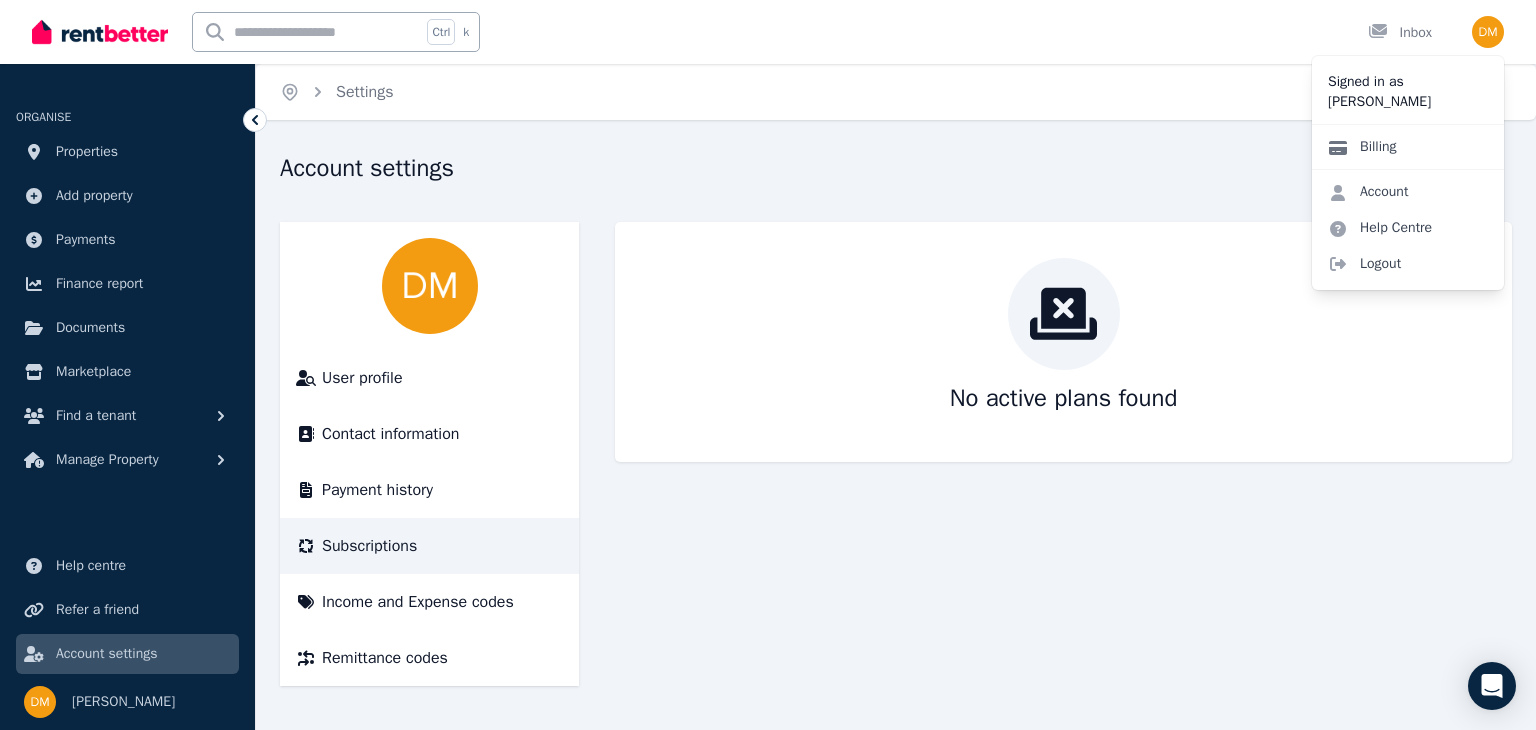 click on "Billing" at bounding box center (1362, 147) 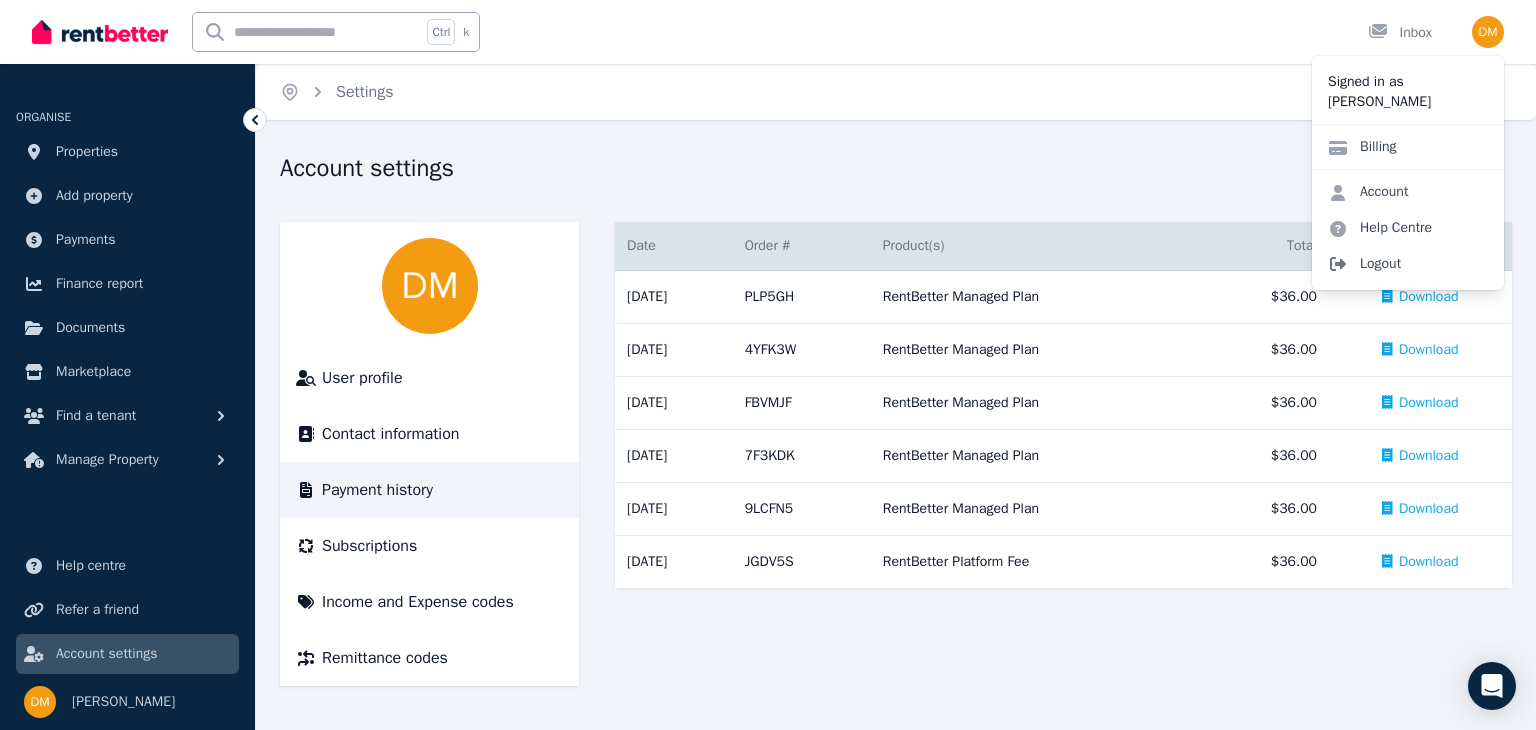 click on "Logout" at bounding box center [1408, 264] 